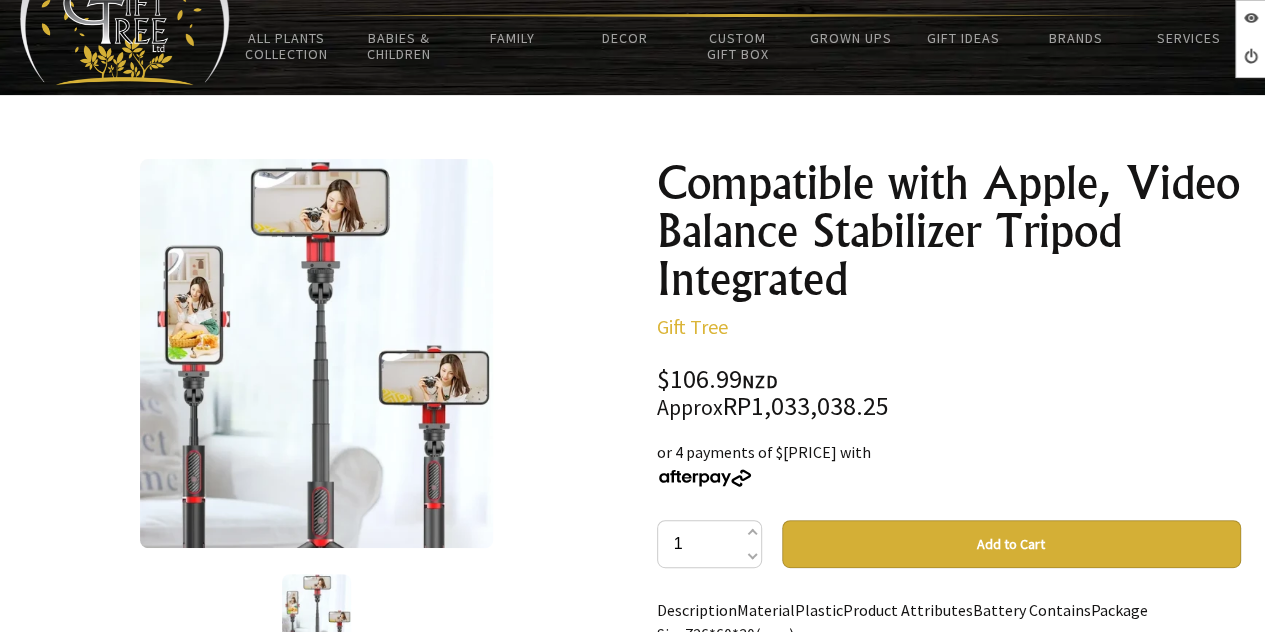 scroll, scrollTop: 0, scrollLeft: 0, axis: both 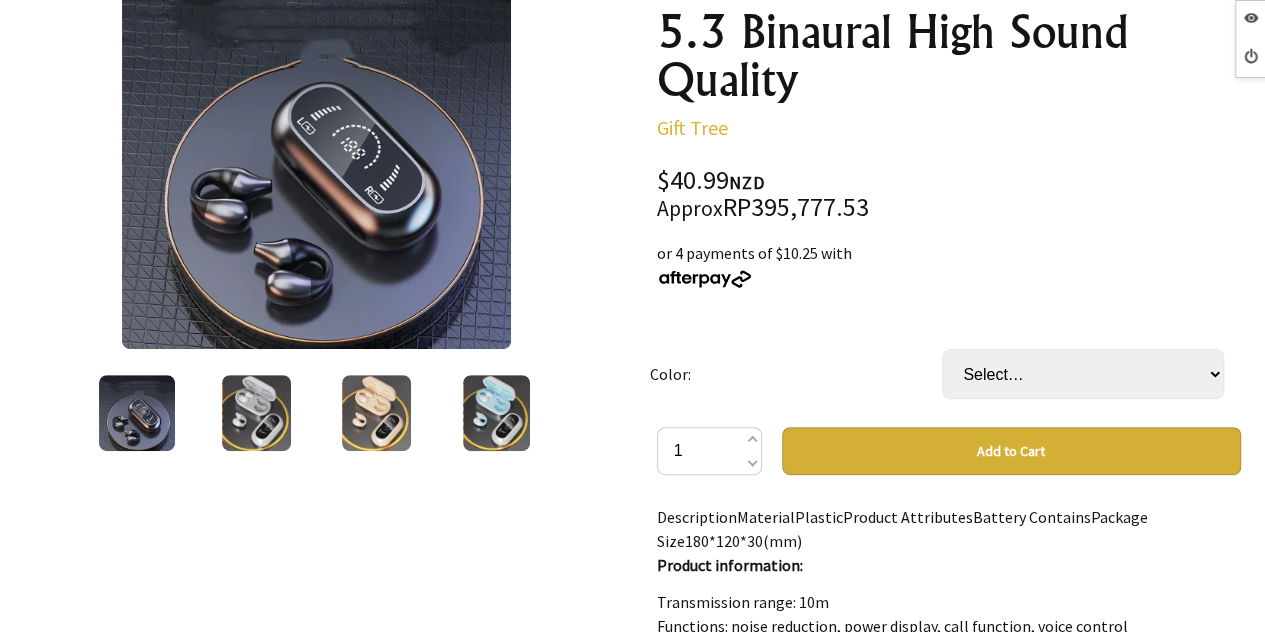 click at bounding box center [497, 413] 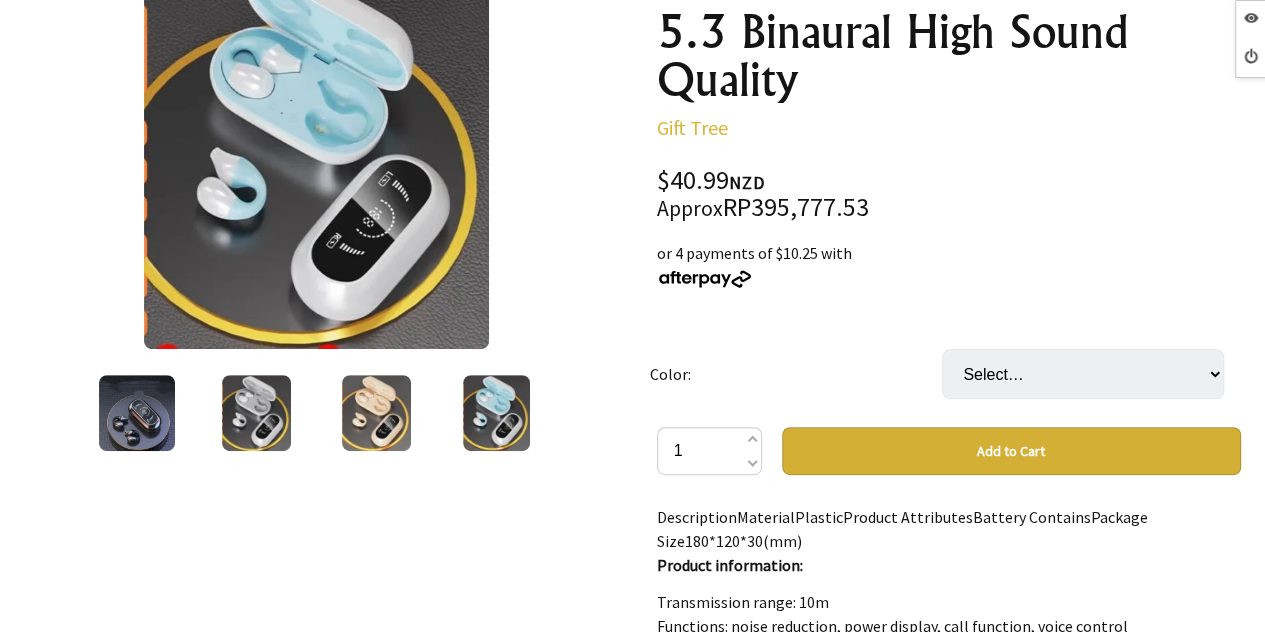click at bounding box center [376, 413] 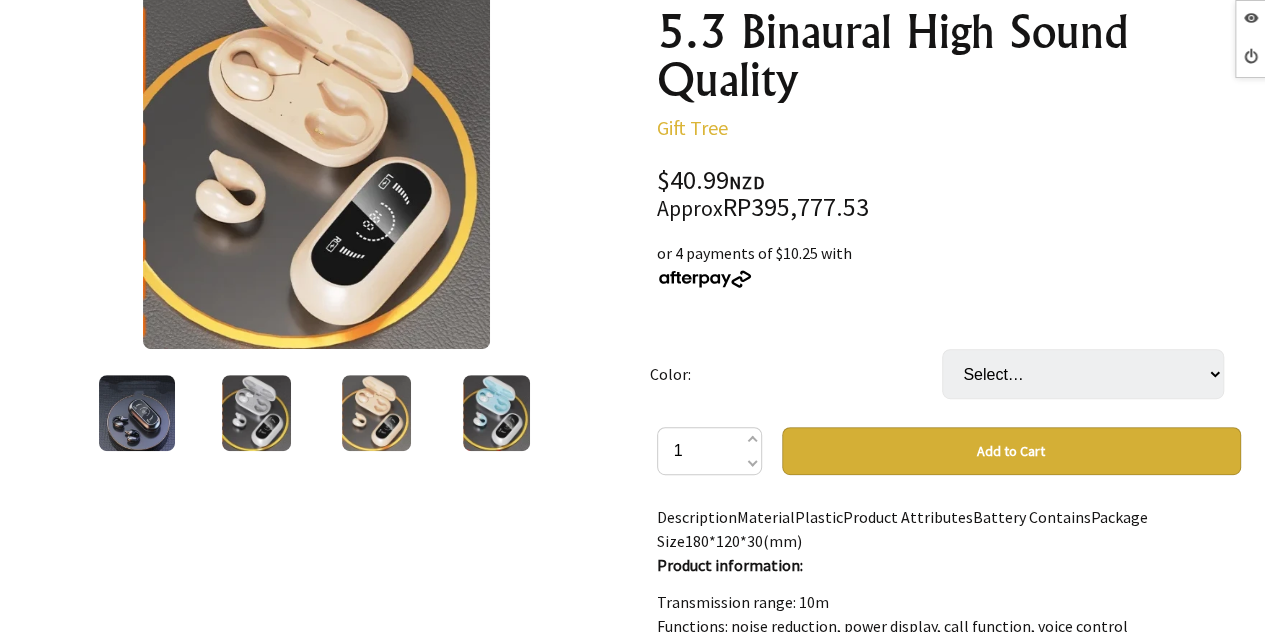 click at bounding box center [256, 413] 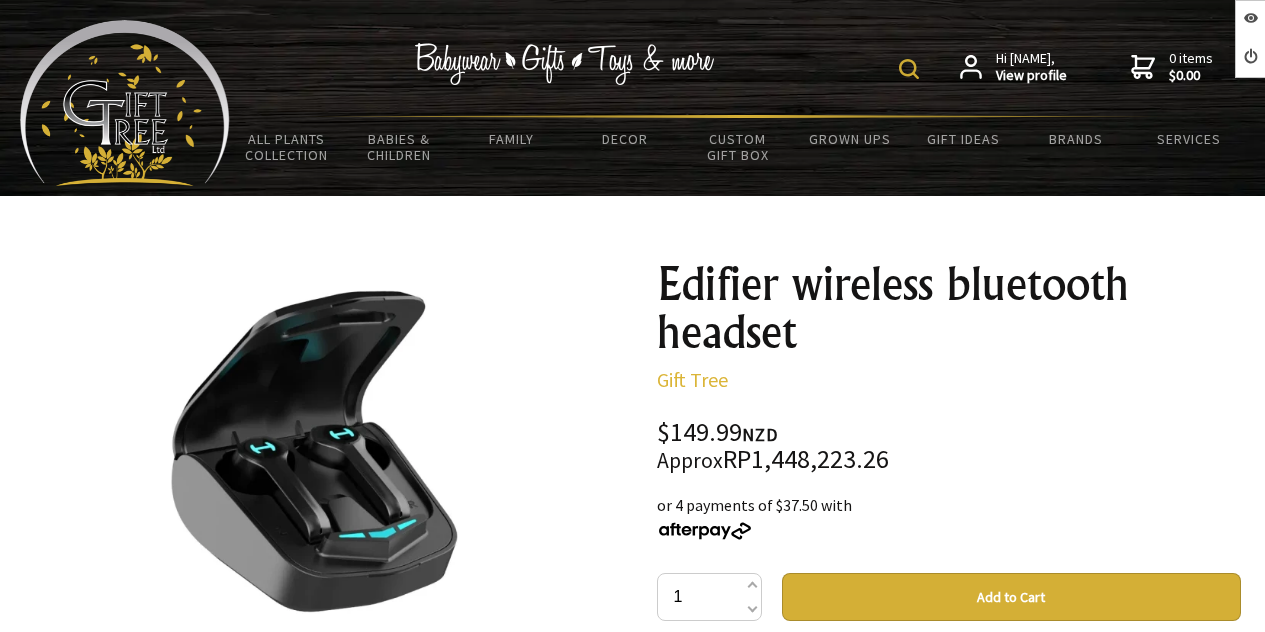 scroll, scrollTop: 110, scrollLeft: 0, axis: vertical 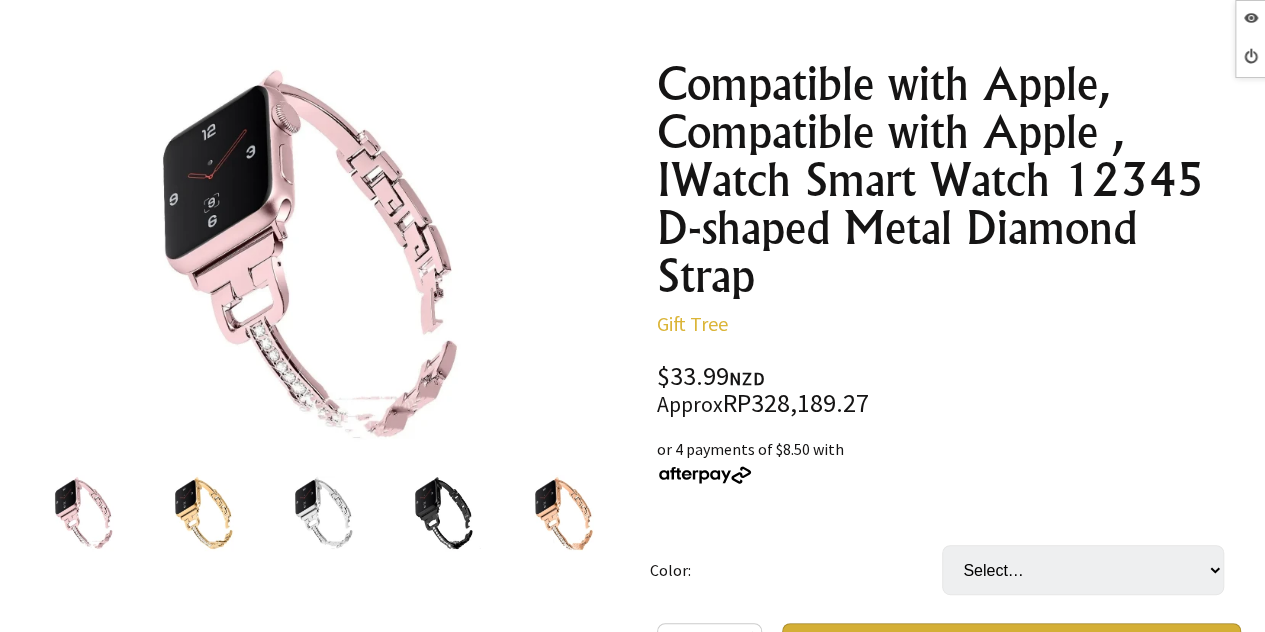 click at bounding box center (445, 513) 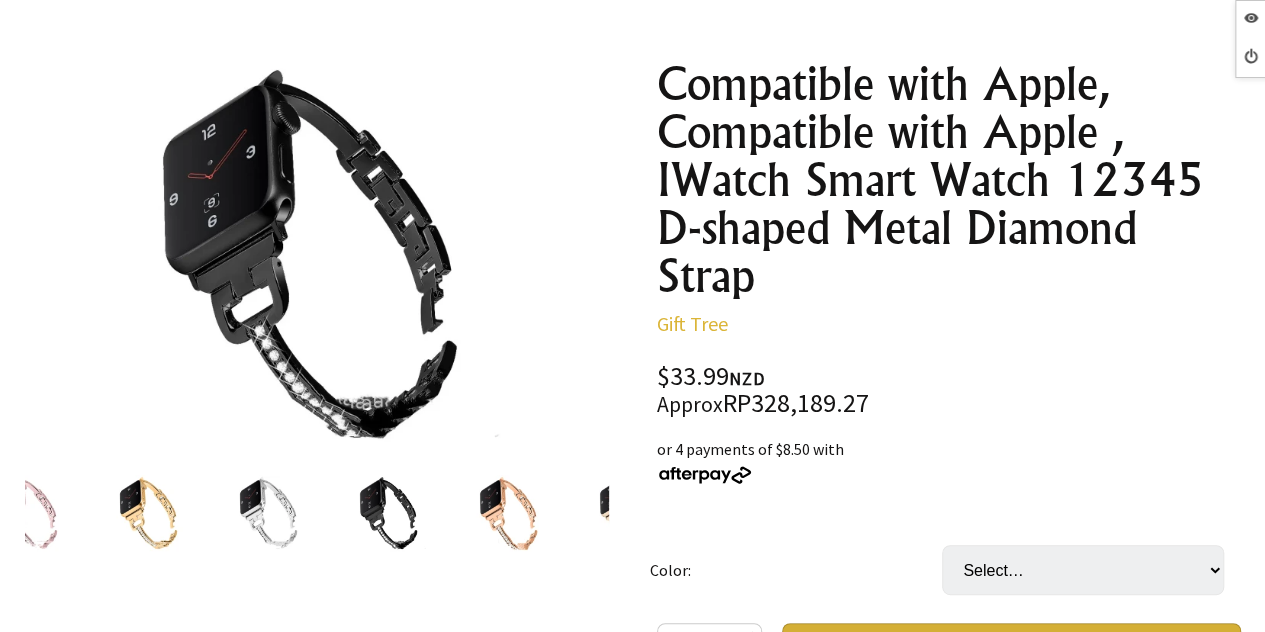 click at bounding box center (261, 513) 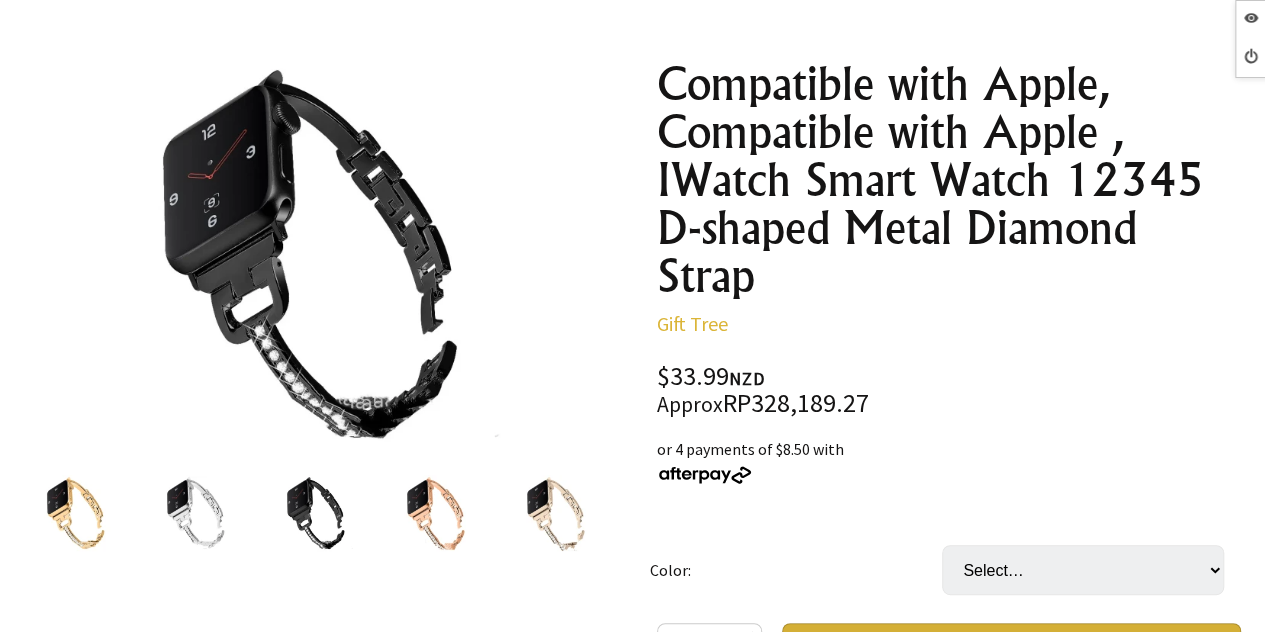 click at bounding box center [557, 513] 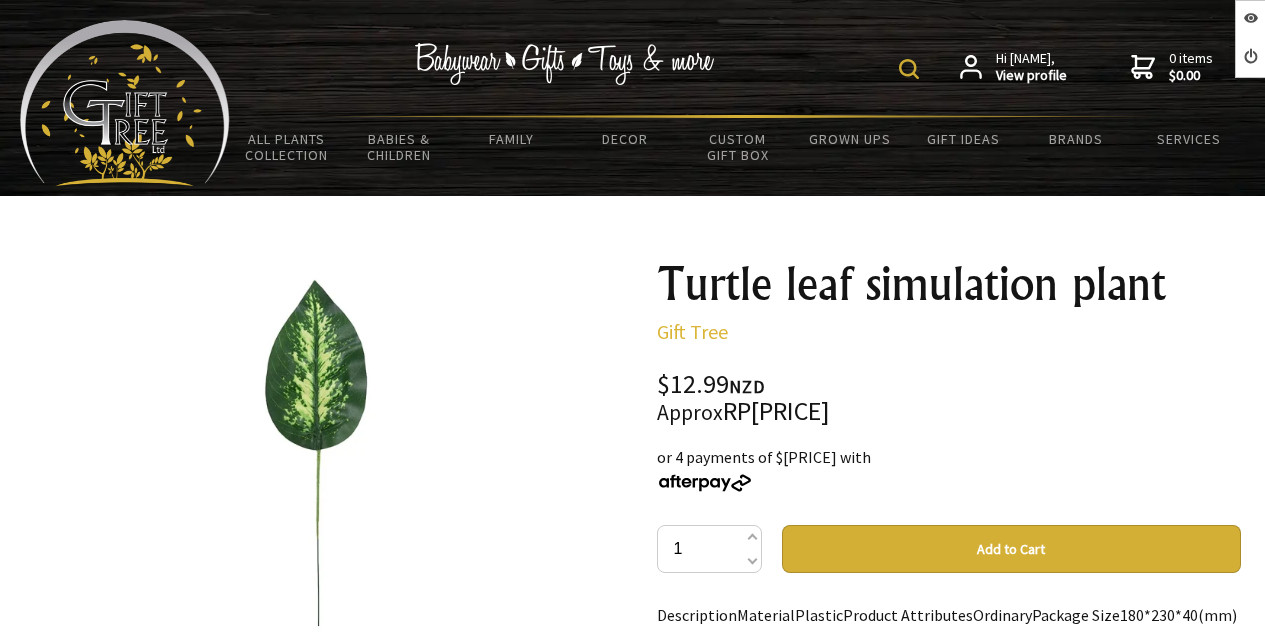 scroll, scrollTop: 124, scrollLeft: 0, axis: vertical 